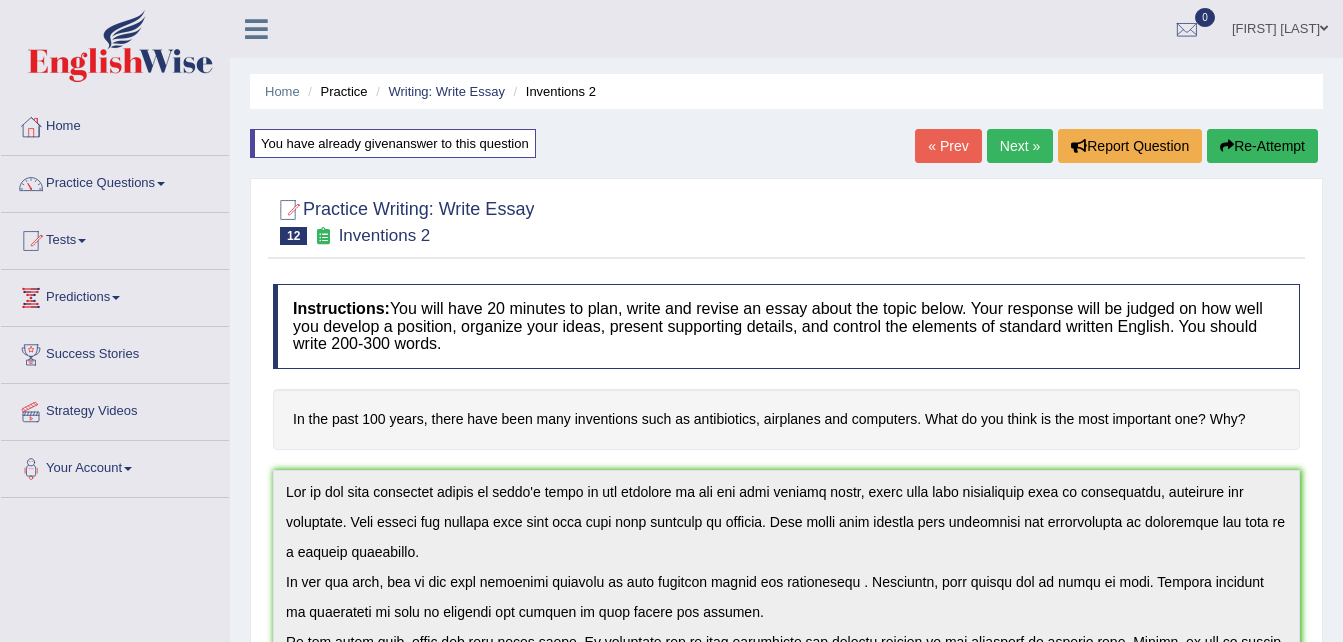 scroll, scrollTop: 709, scrollLeft: 0, axis: vertical 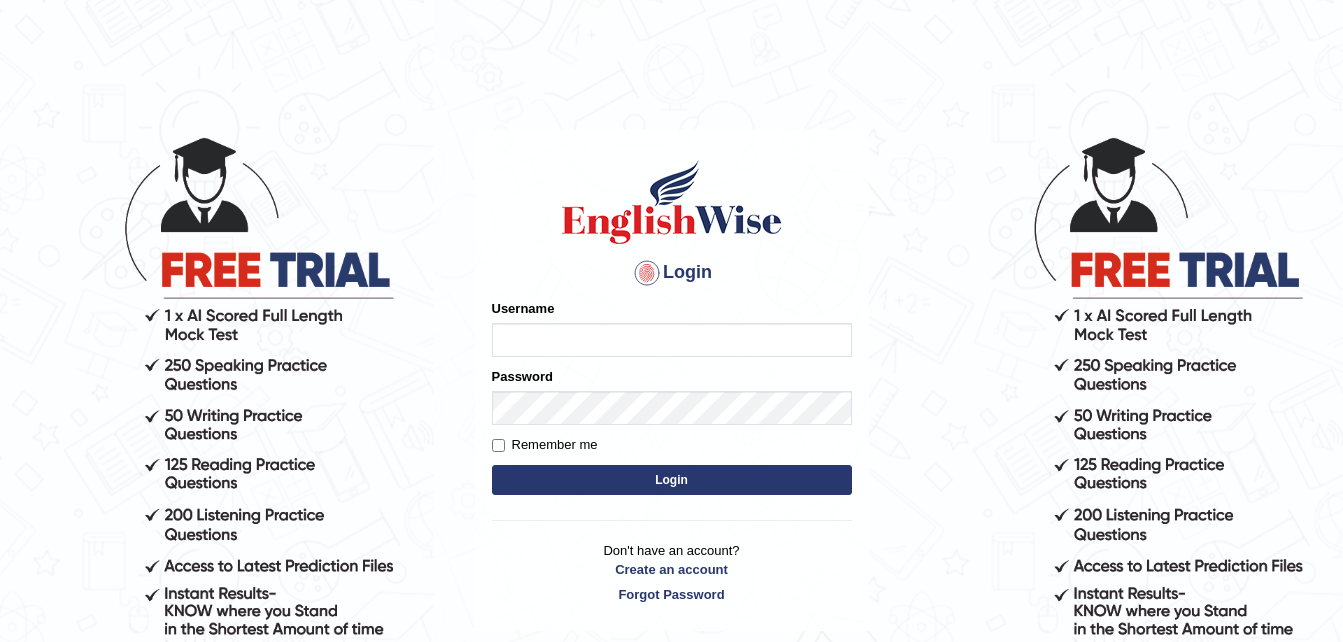type on "[LAST]" 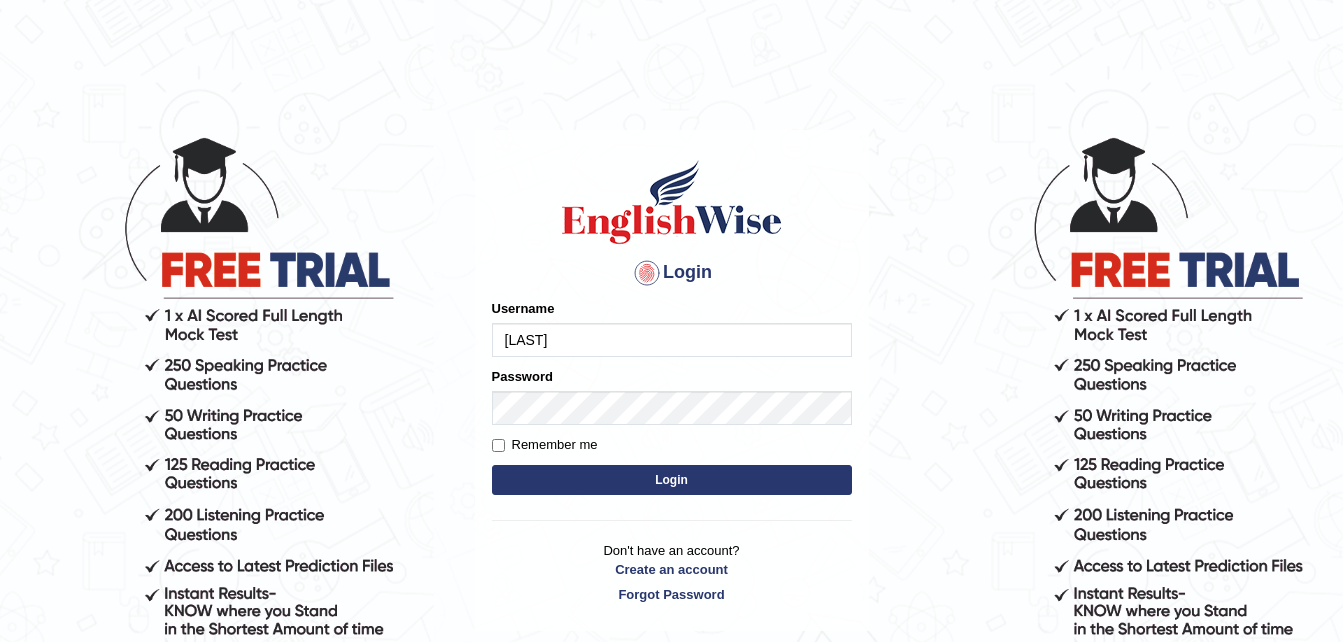 click on "Login" at bounding box center [672, 480] 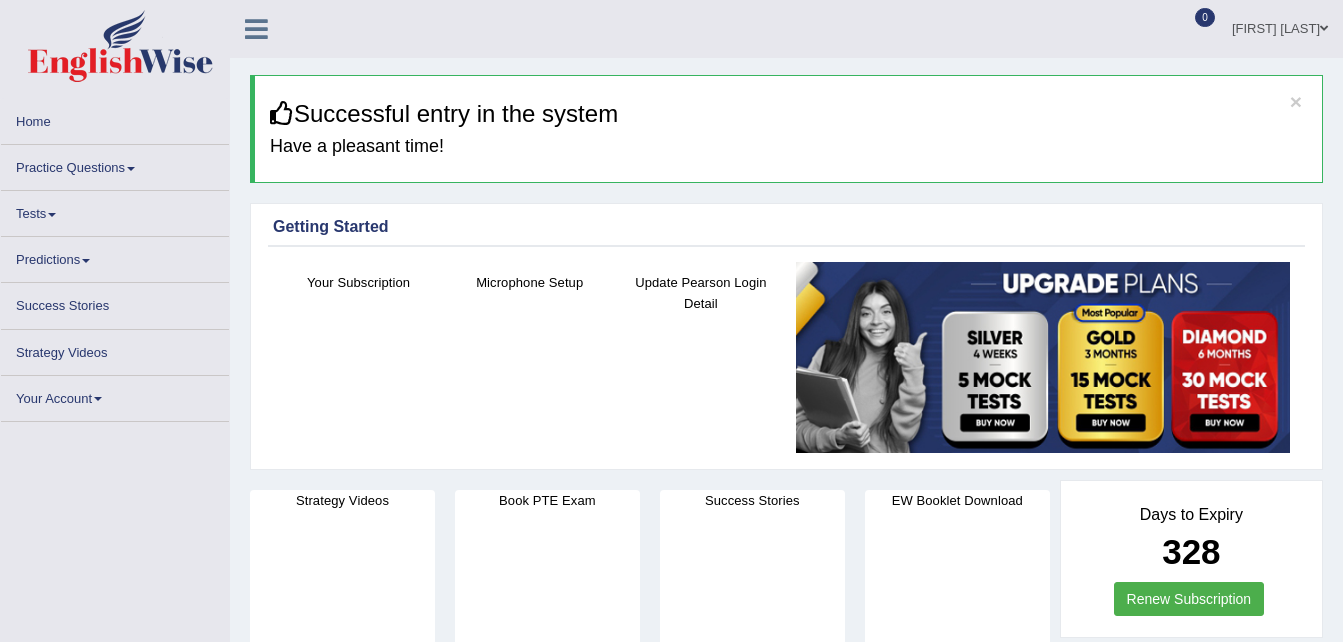 scroll, scrollTop: 0, scrollLeft: 0, axis: both 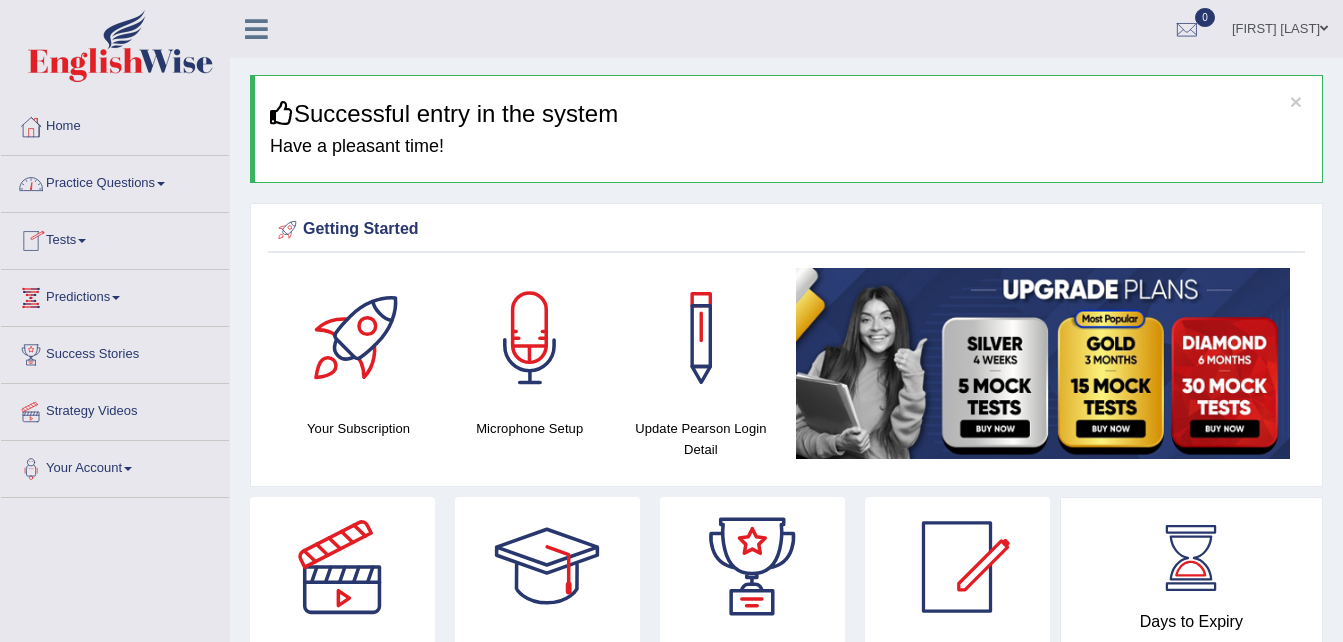 click at bounding box center [161, 184] 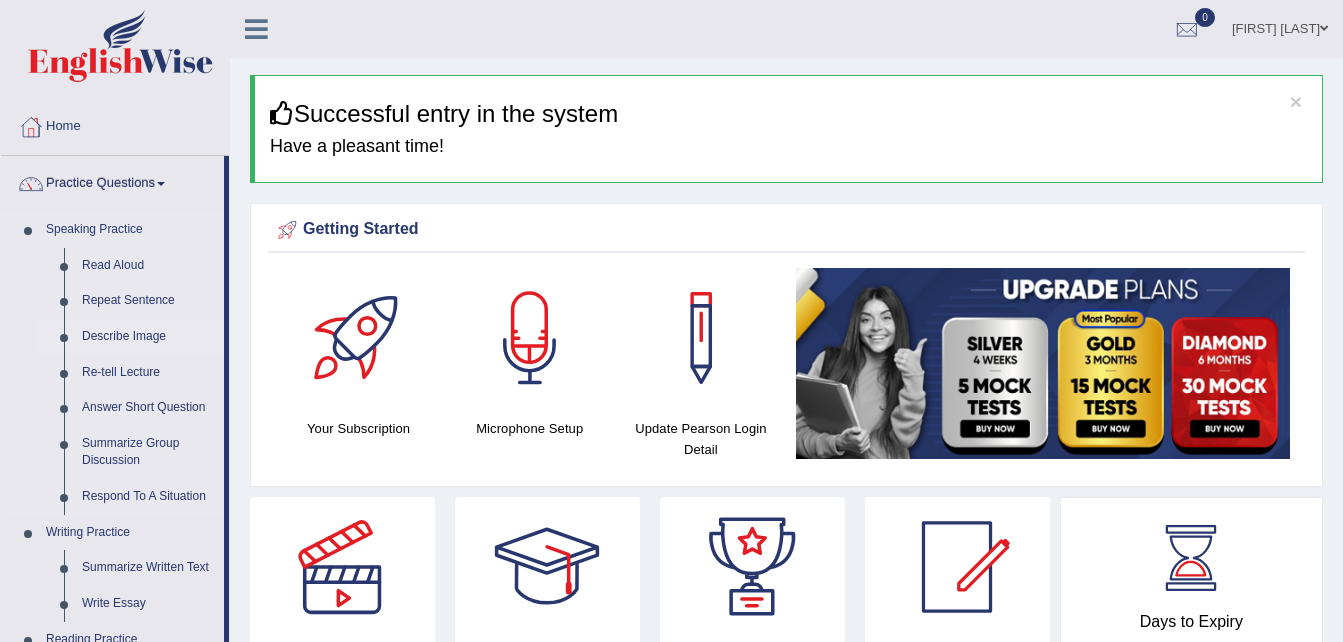 click on "Describe Image" at bounding box center (148, 337) 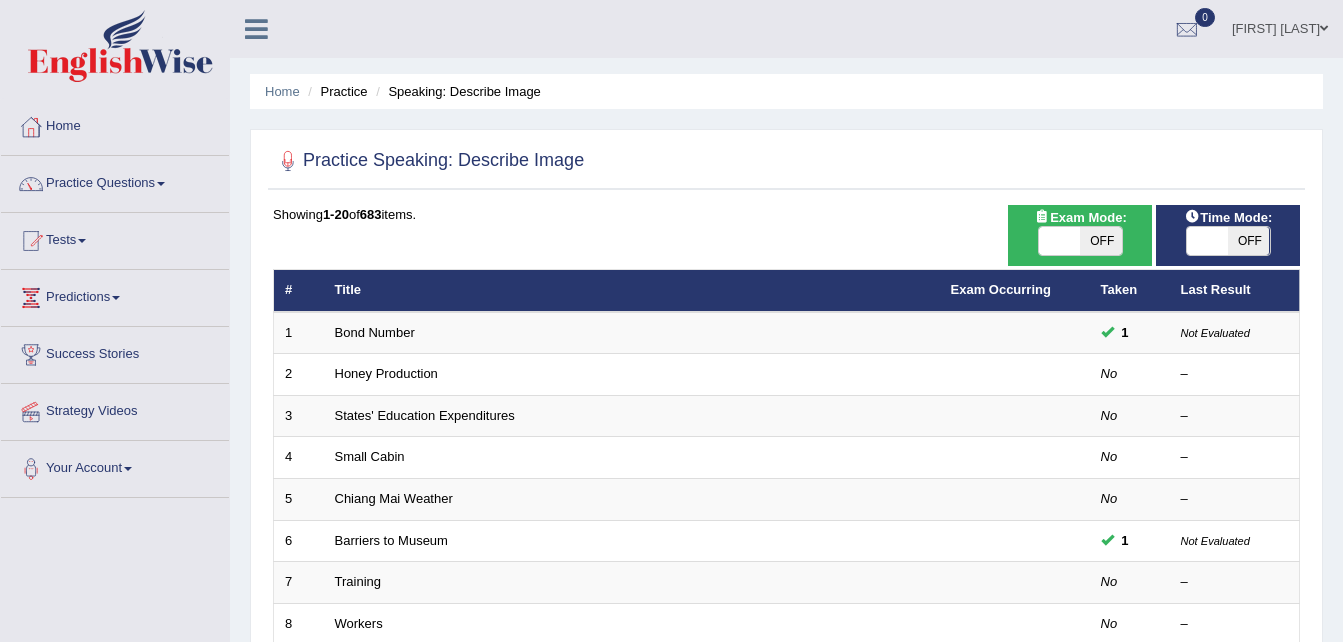 scroll, scrollTop: 0, scrollLeft: 0, axis: both 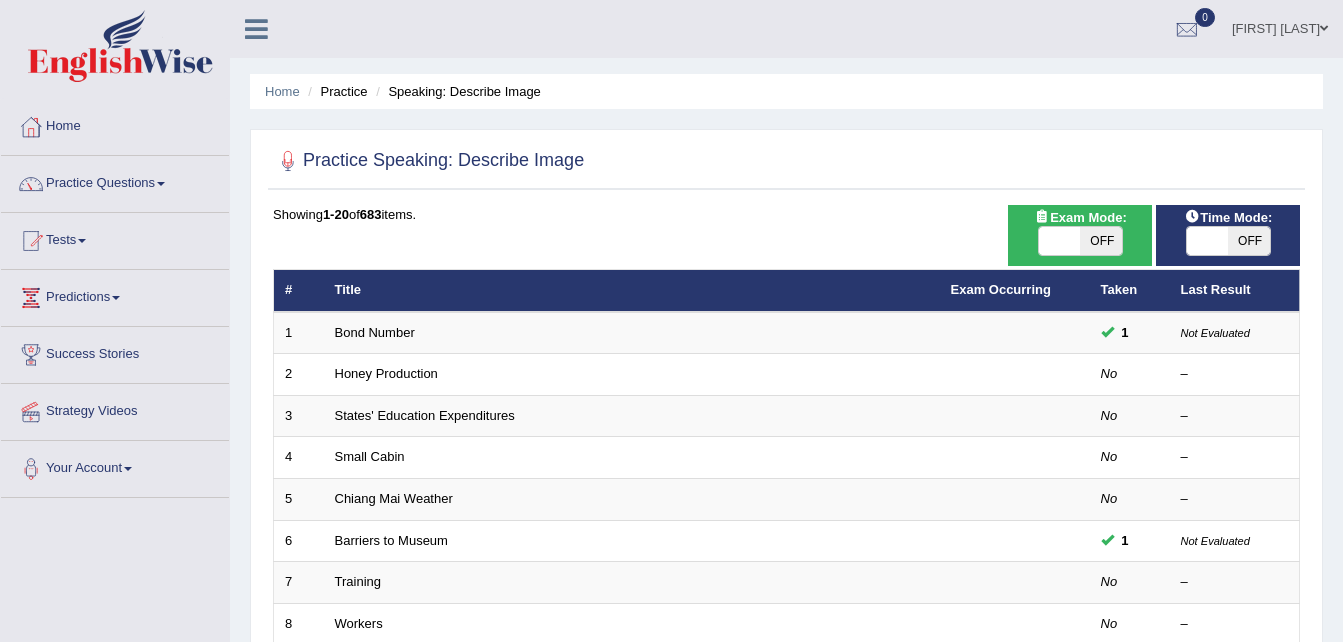 click on "OFF" at bounding box center (1101, 241) 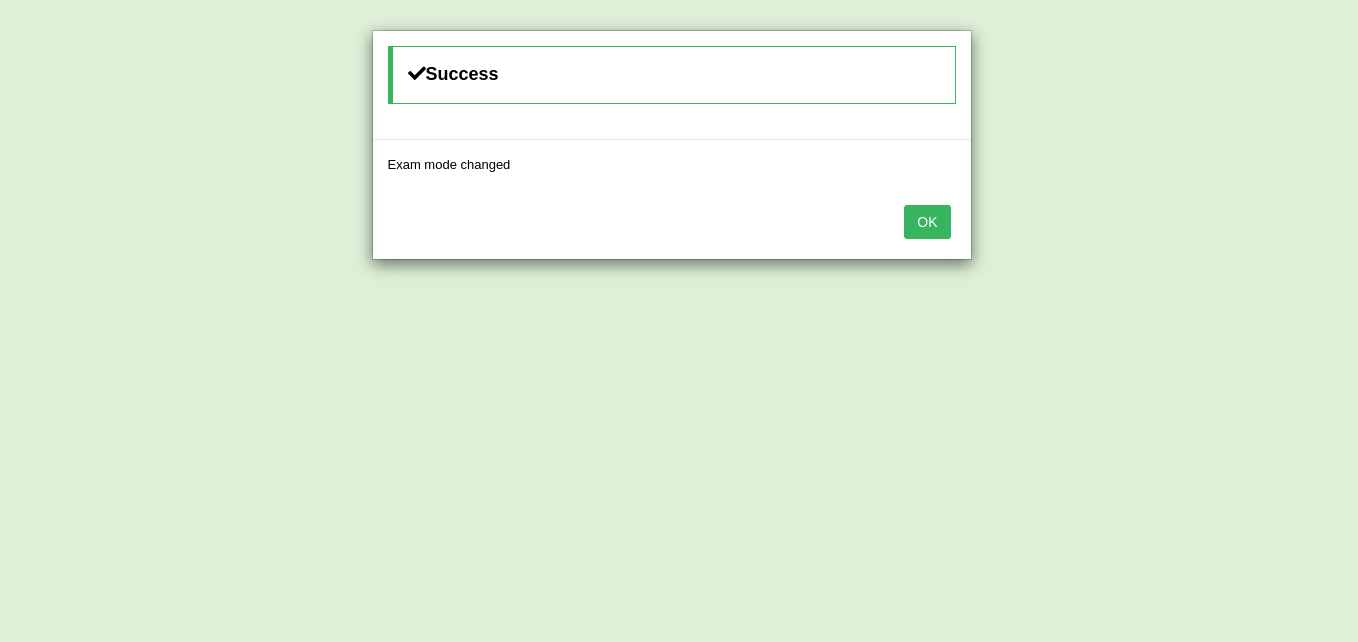 click on "OK" at bounding box center (927, 222) 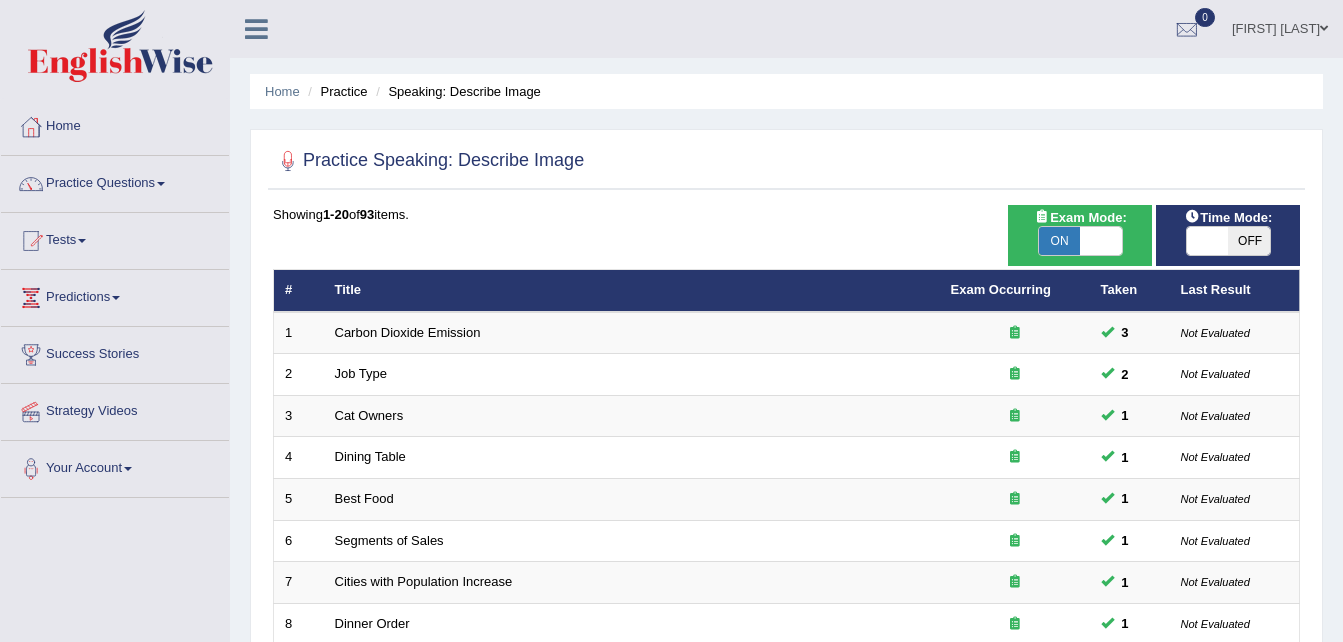 scroll, scrollTop: 0, scrollLeft: 0, axis: both 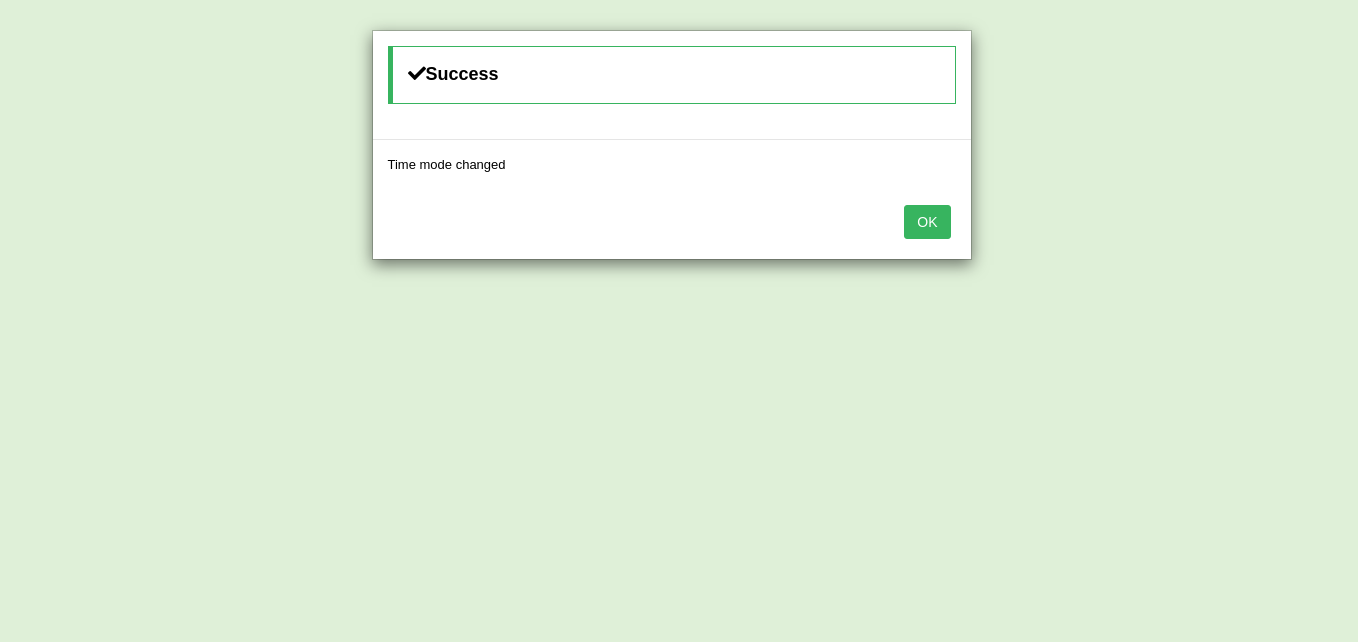 click on "OK" at bounding box center (927, 222) 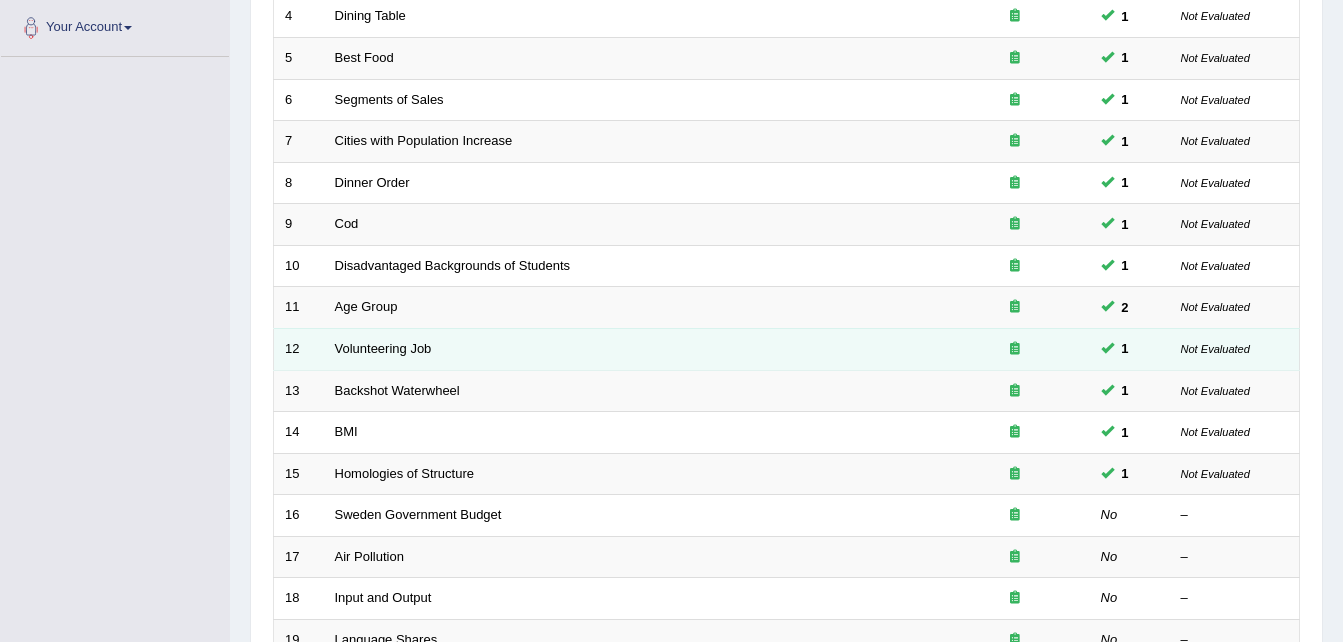 scroll, scrollTop: 682, scrollLeft: 0, axis: vertical 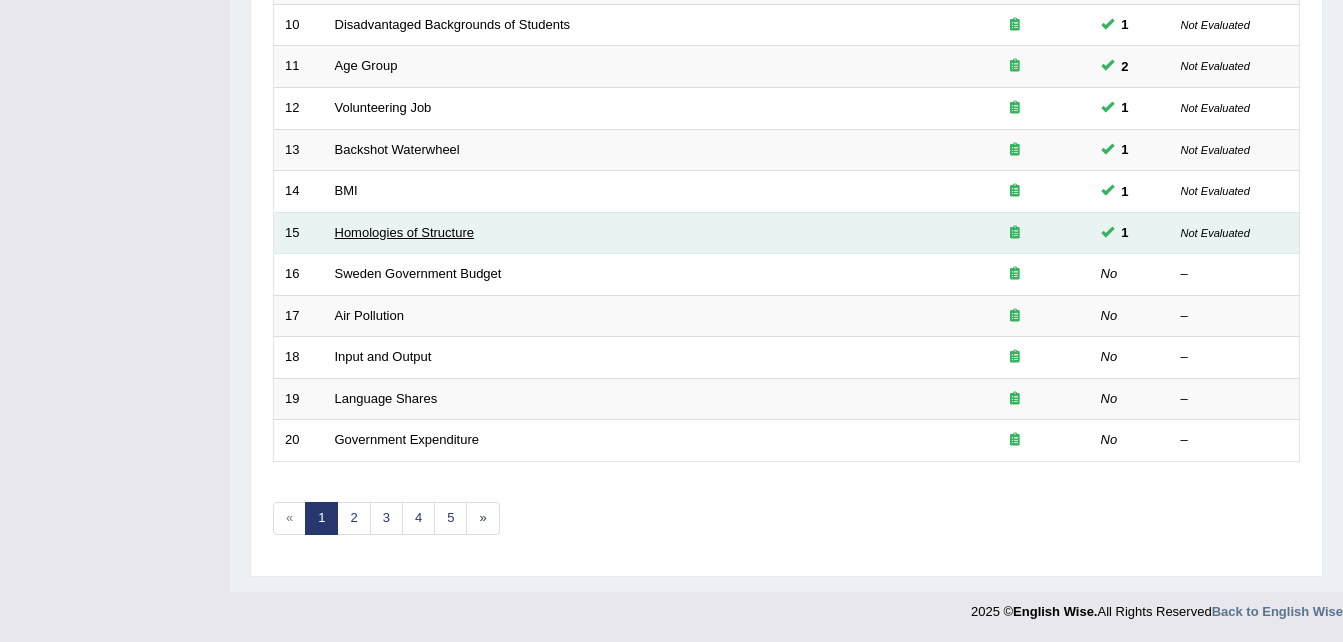 click on "Homologies of Structure" at bounding box center (404, 232) 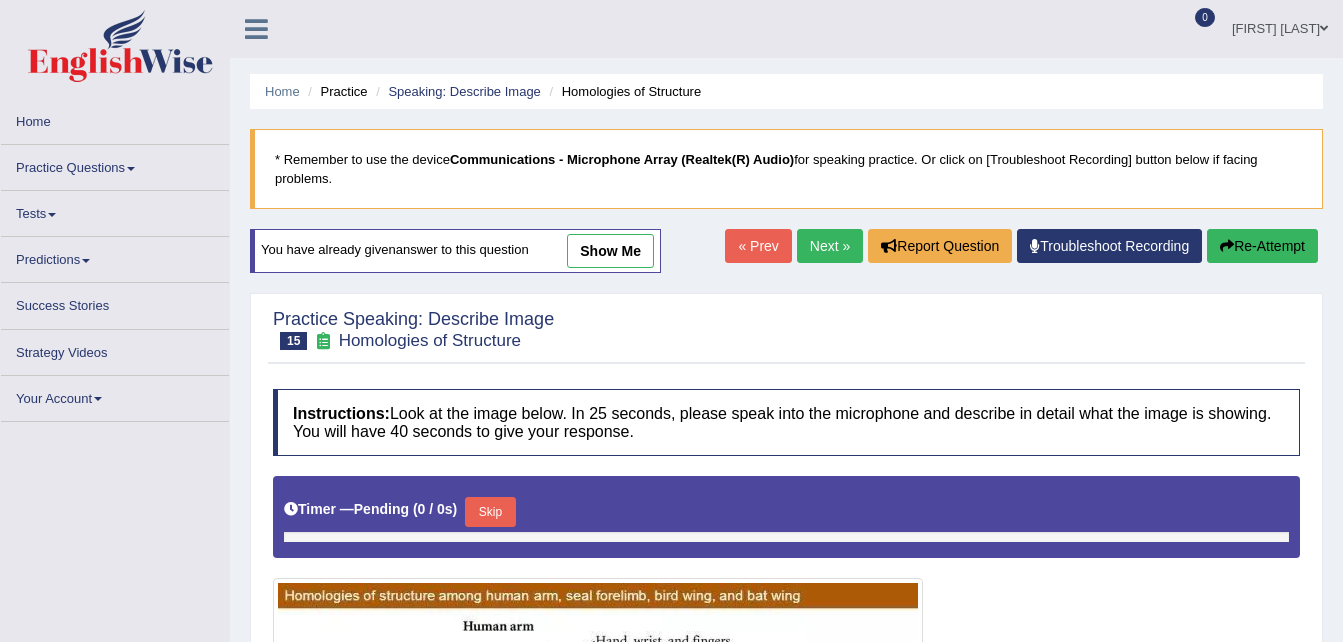 scroll, scrollTop: 500, scrollLeft: 0, axis: vertical 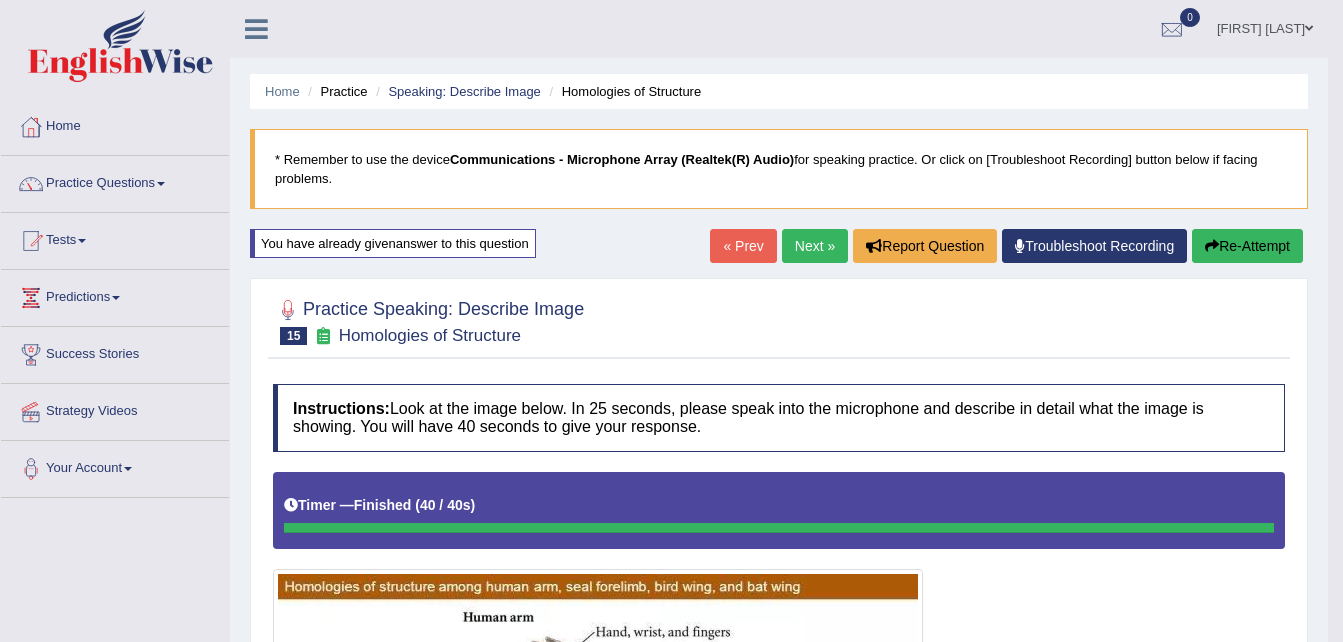 click on "Re-Attempt" at bounding box center [1247, 246] 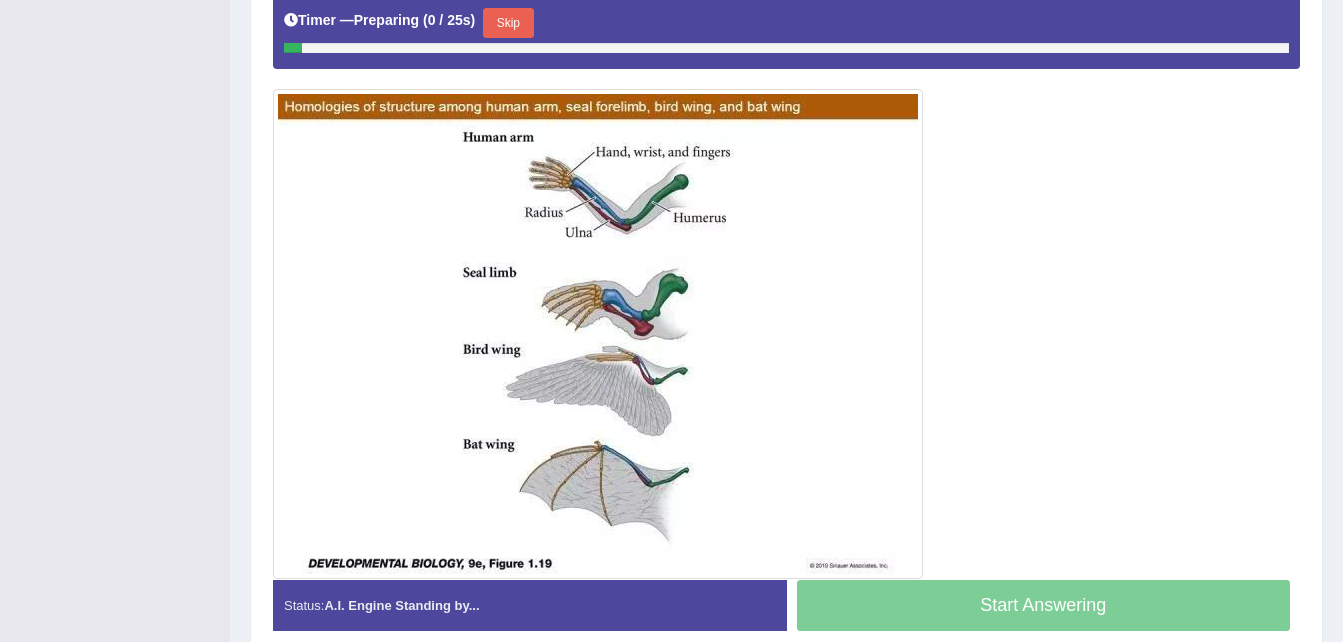 scroll, scrollTop: 500, scrollLeft: 0, axis: vertical 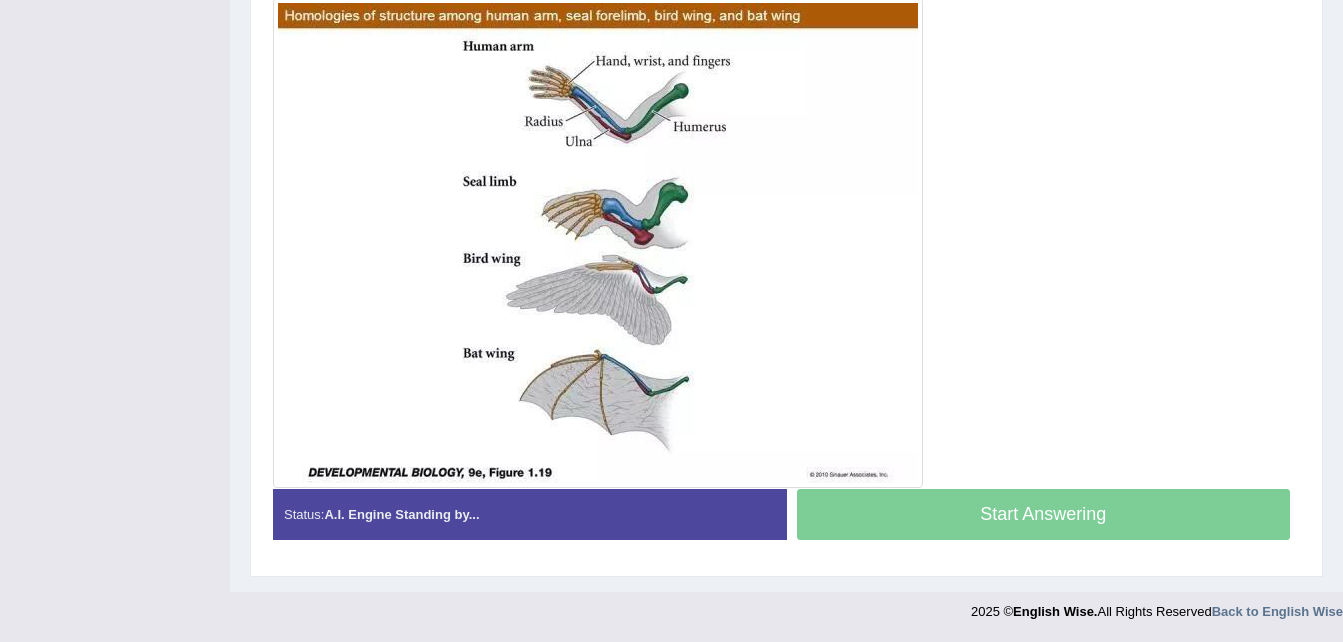 click on "Start Answering" at bounding box center [1044, 517] 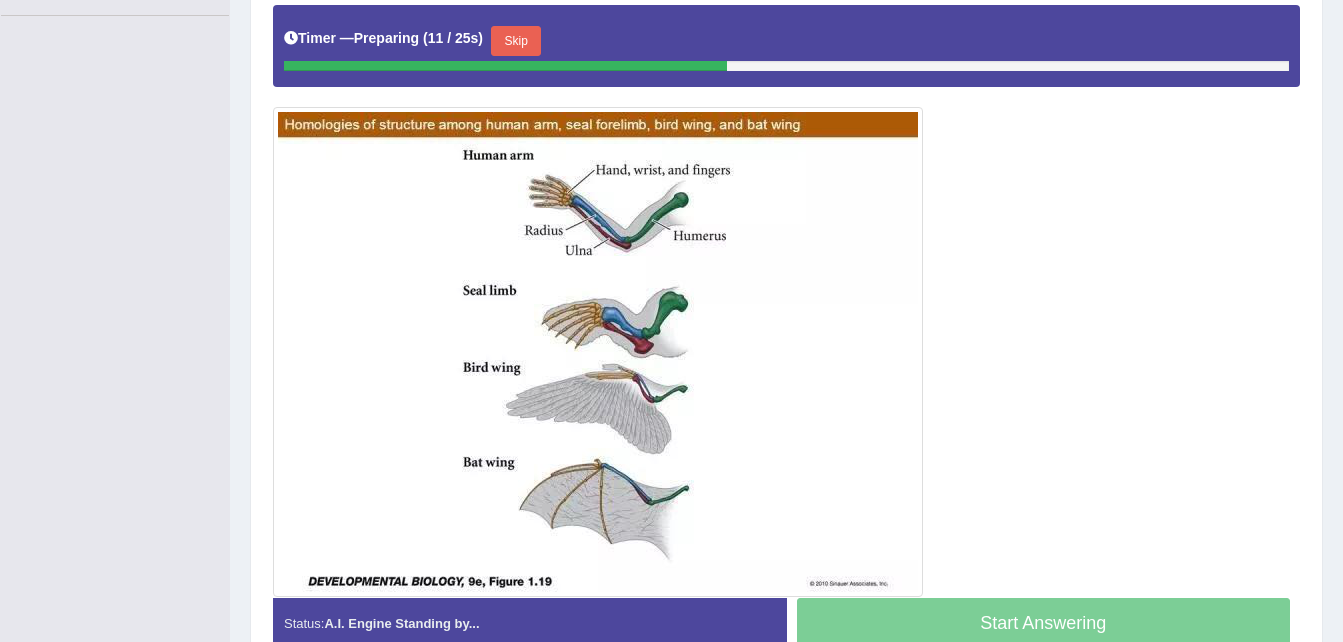 scroll, scrollTop: 591, scrollLeft: 0, axis: vertical 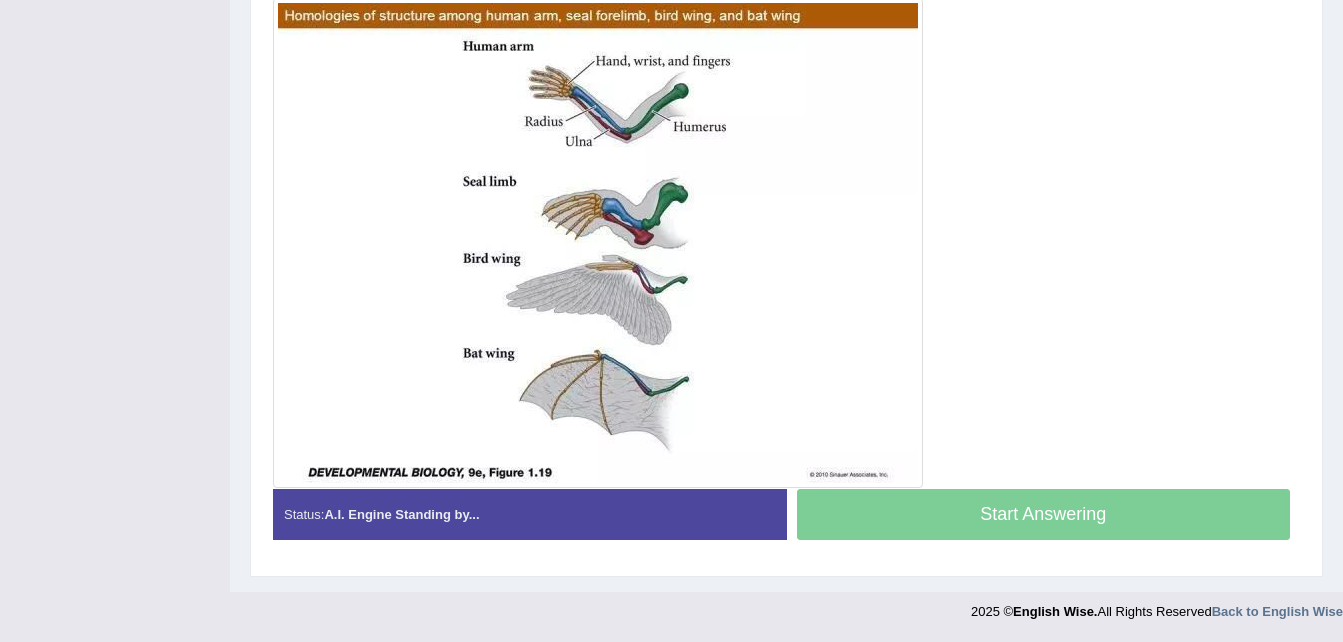 click on "Start Answering" at bounding box center [1044, 517] 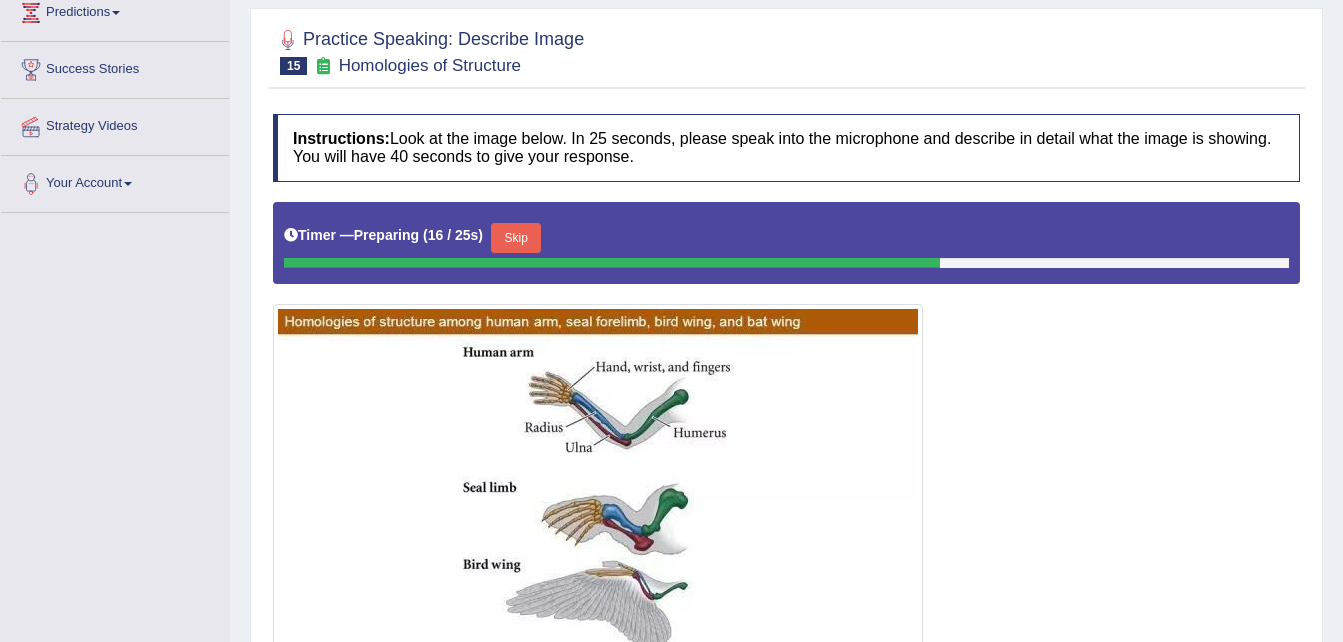 scroll, scrollTop: 291, scrollLeft: 0, axis: vertical 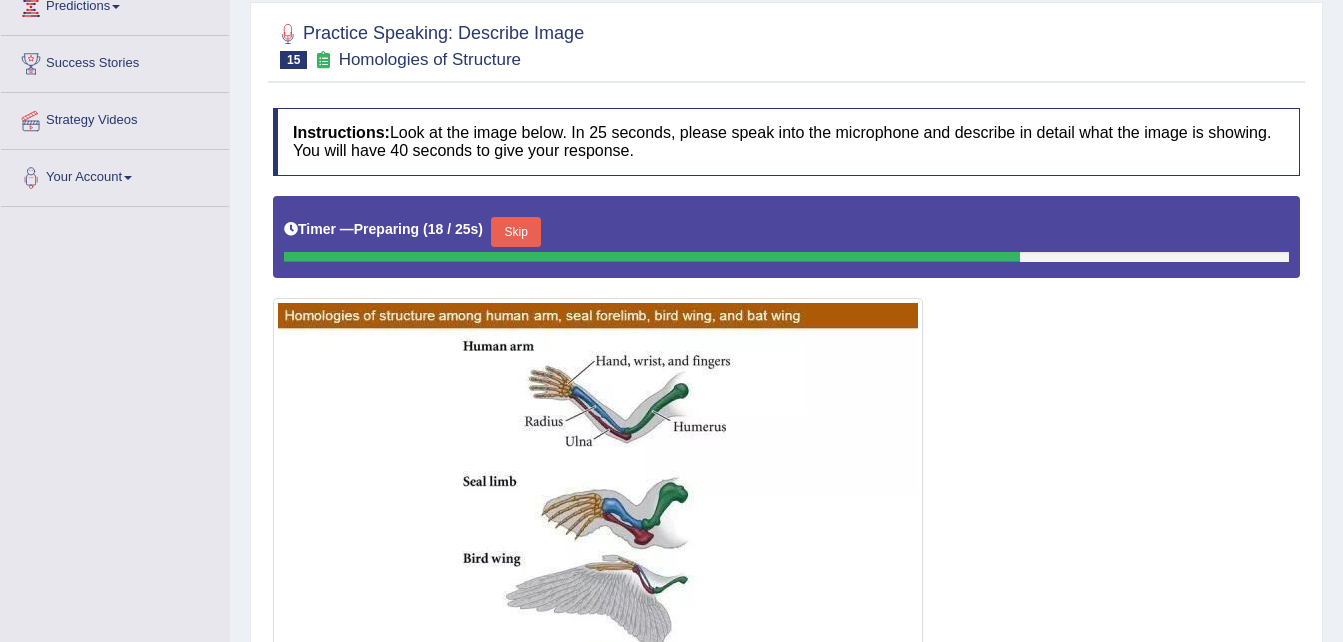 click on "Skip" at bounding box center (516, 232) 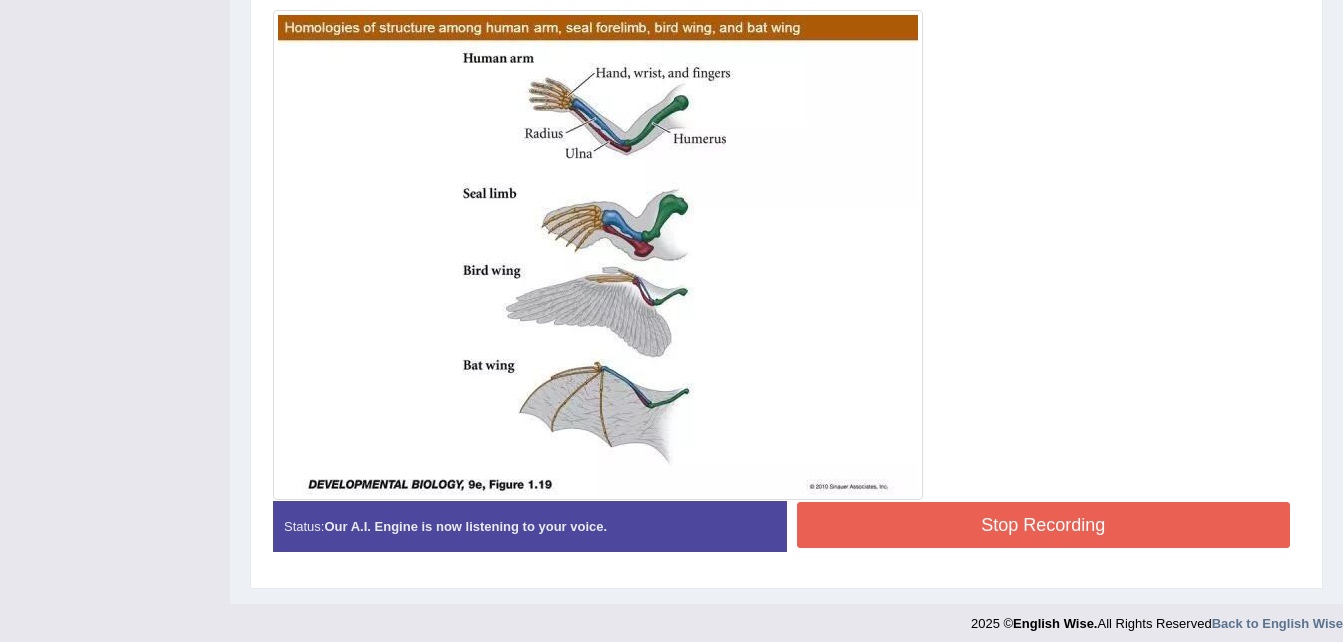 scroll, scrollTop: 571, scrollLeft: 0, axis: vertical 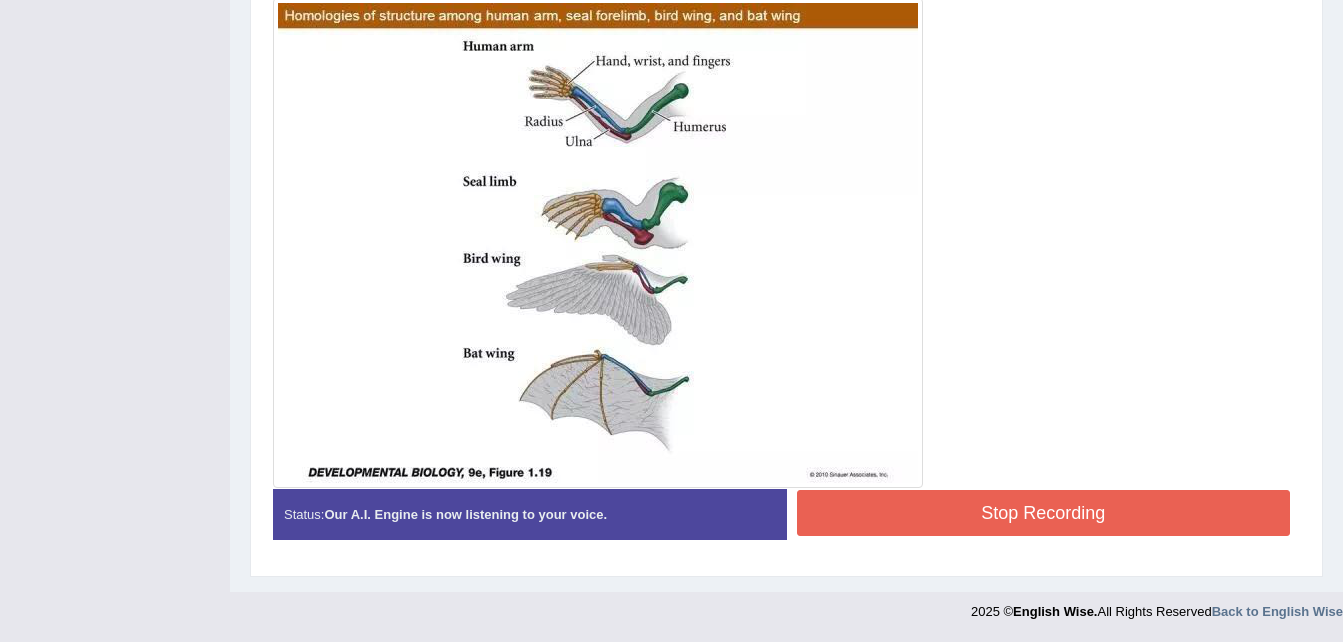 click on "Stop Recording" at bounding box center [1044, 513] 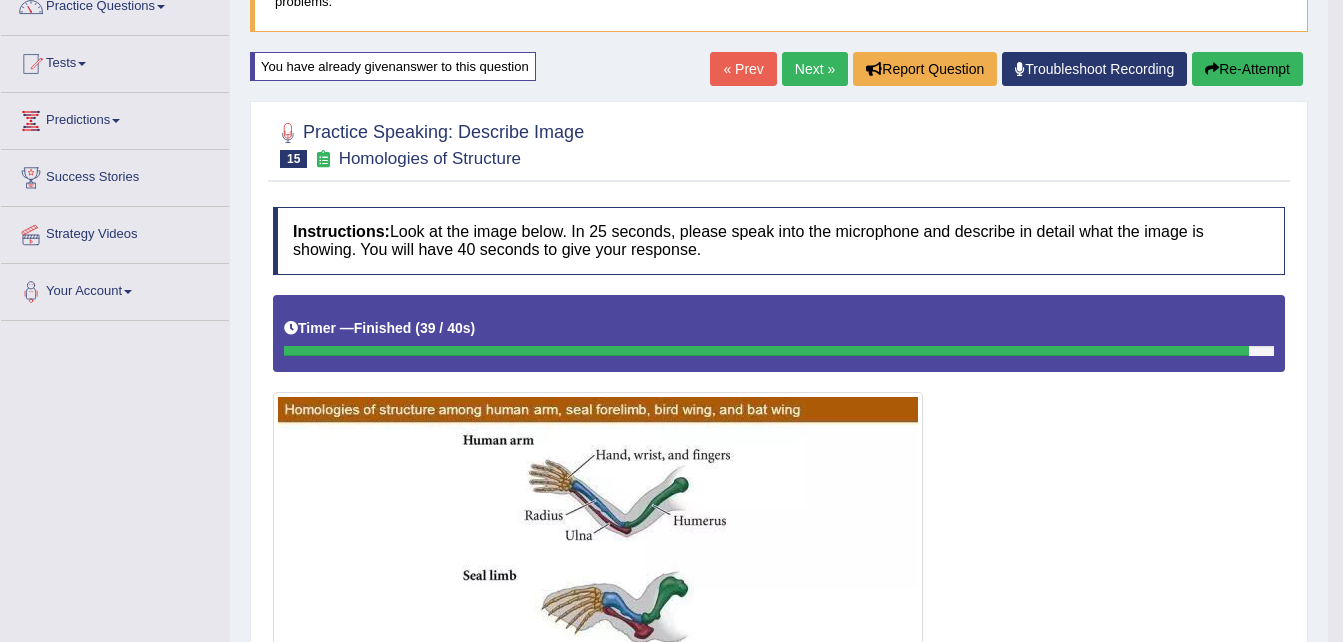 scroll, scrollTop: 0, scrollLeft: 0, axis: both 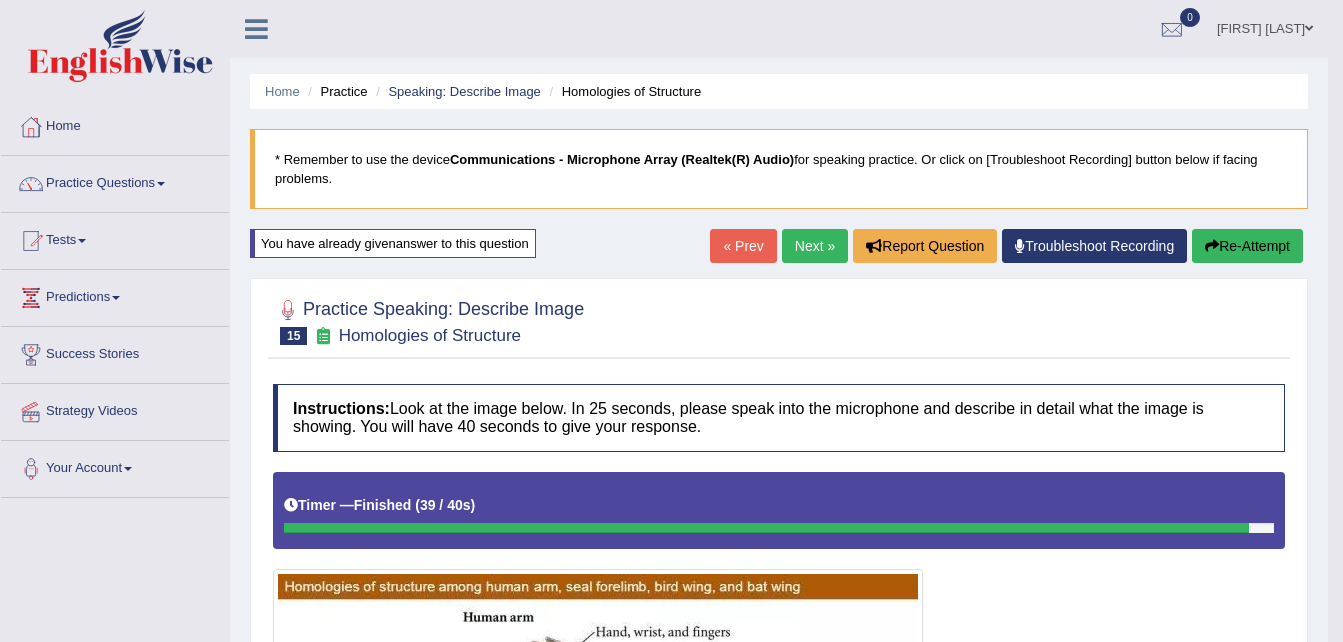 click on "Next »" at bounding box center [815, 246] 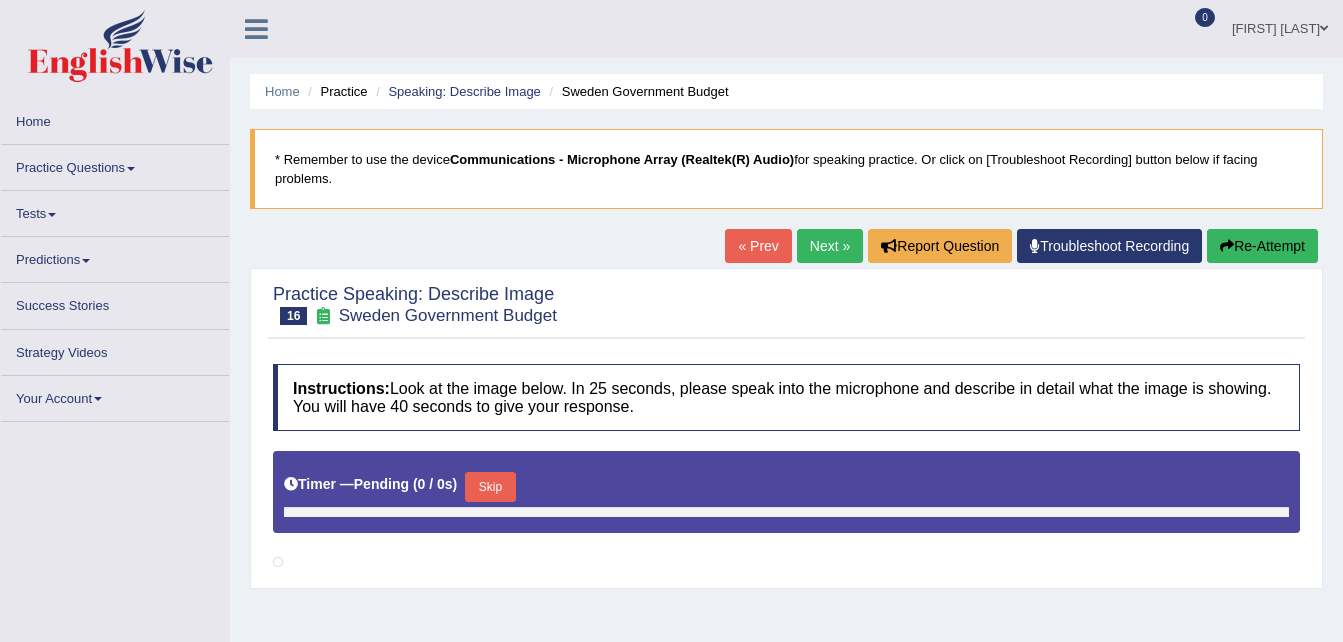 scroll, scrollTop: 0, scrollLeft: 0, axis: both 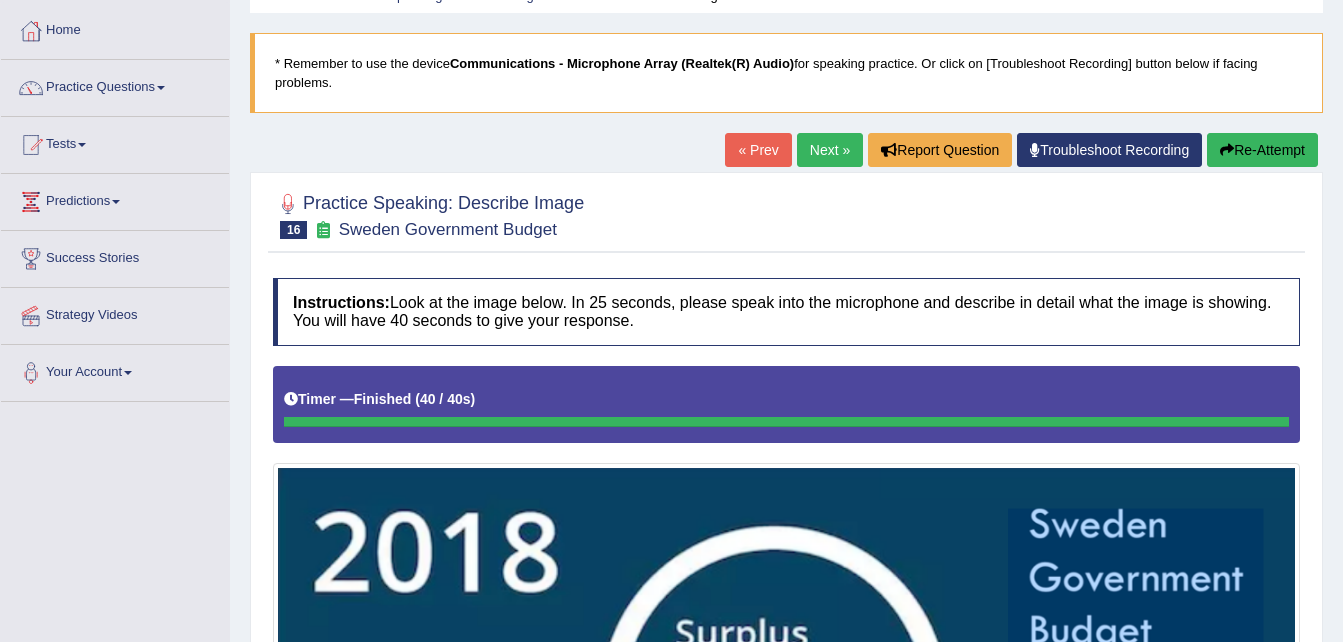 click on "Re-Attempt" at bounding box center (1262, 150) 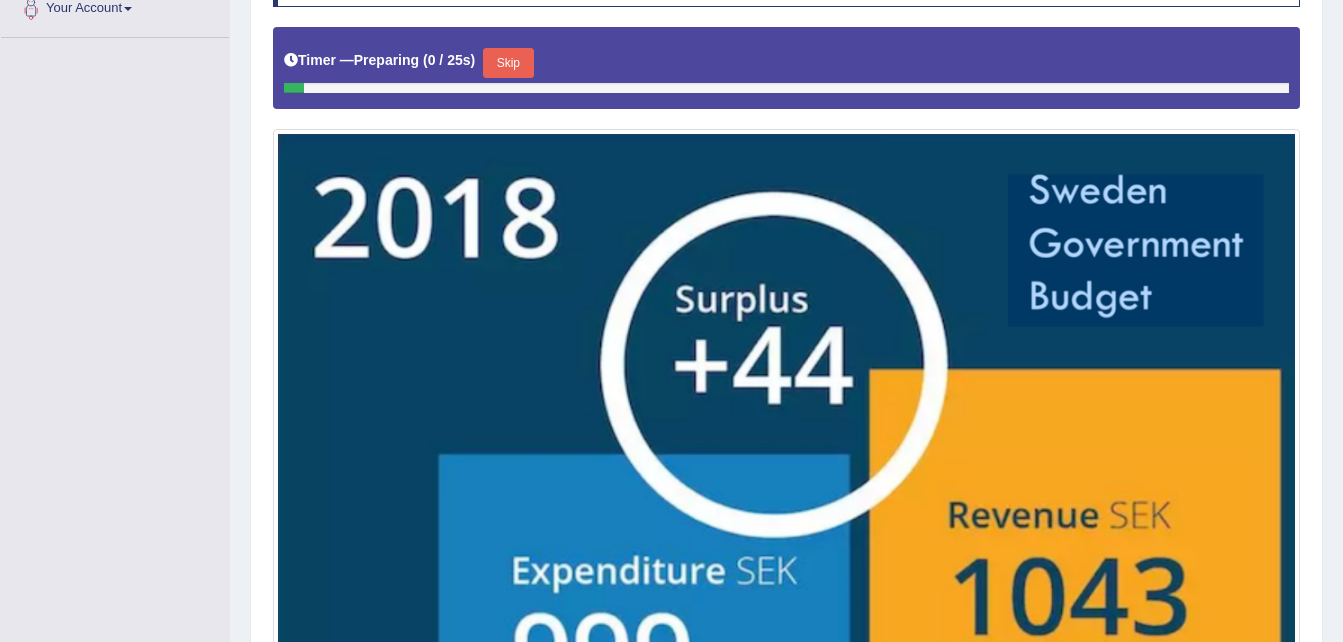 scroll, scrollTop: 496, scrollLeft: 0, axis: vertical 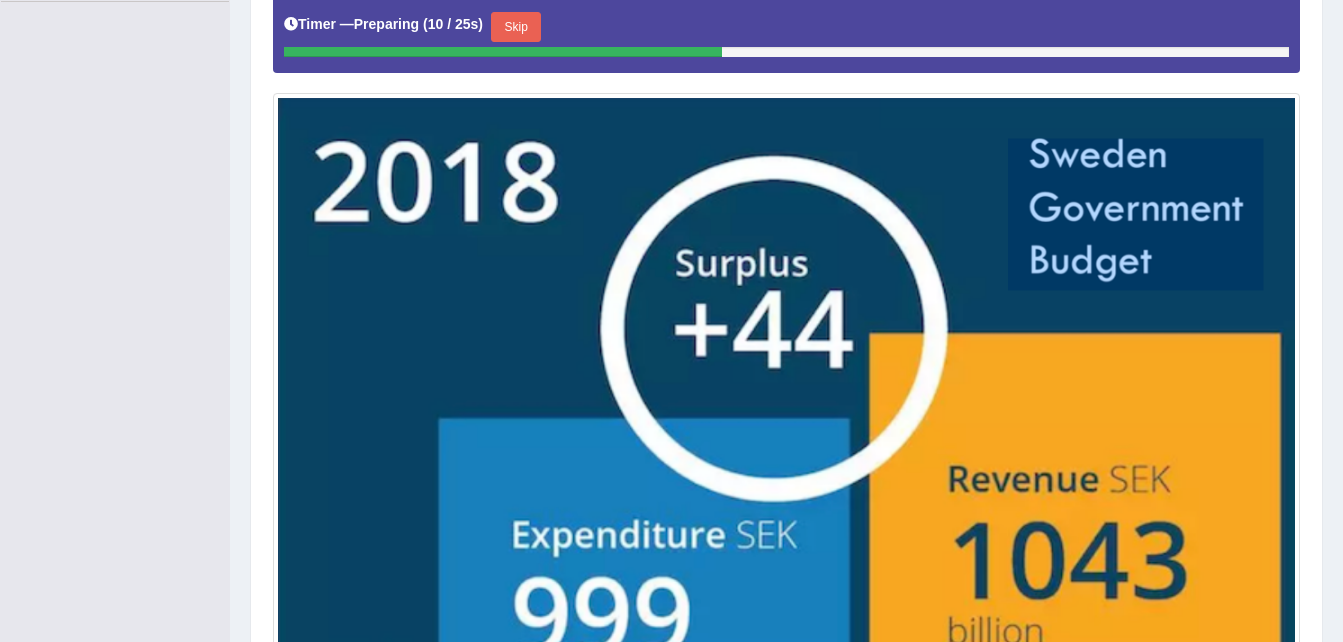 click on "Skip" at bounding box center [516, 27] 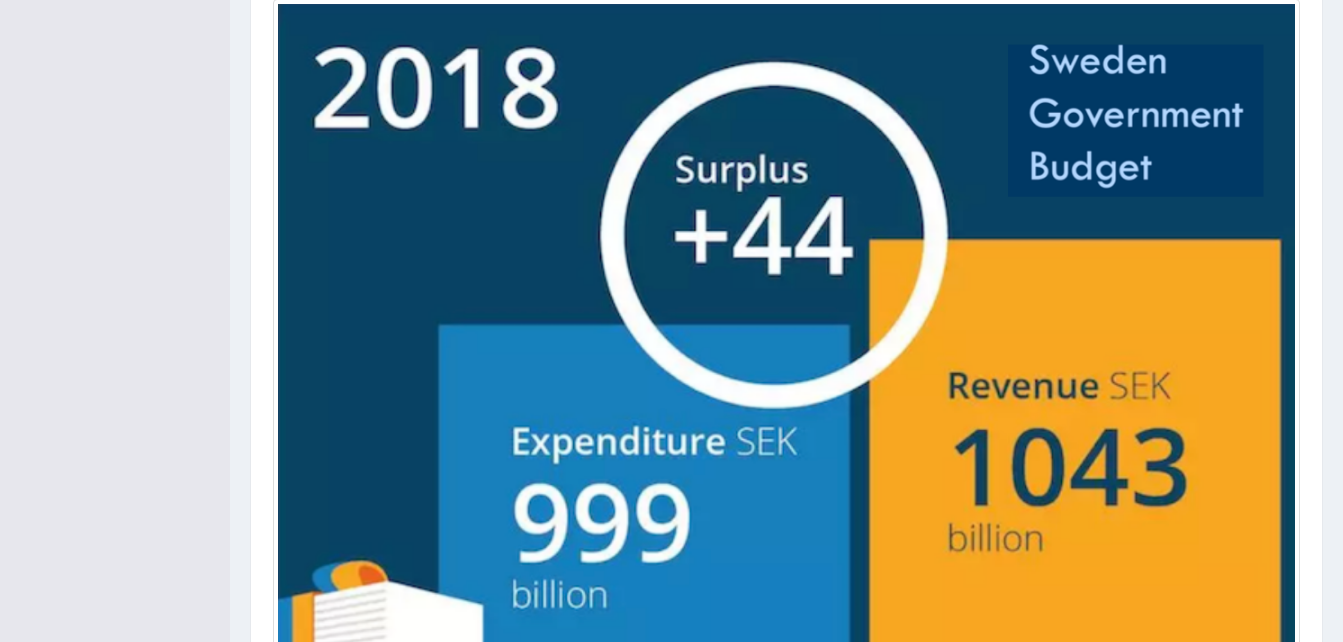 scroll, scrollTop: 288, scrollLeft: 0, axis: vertical 